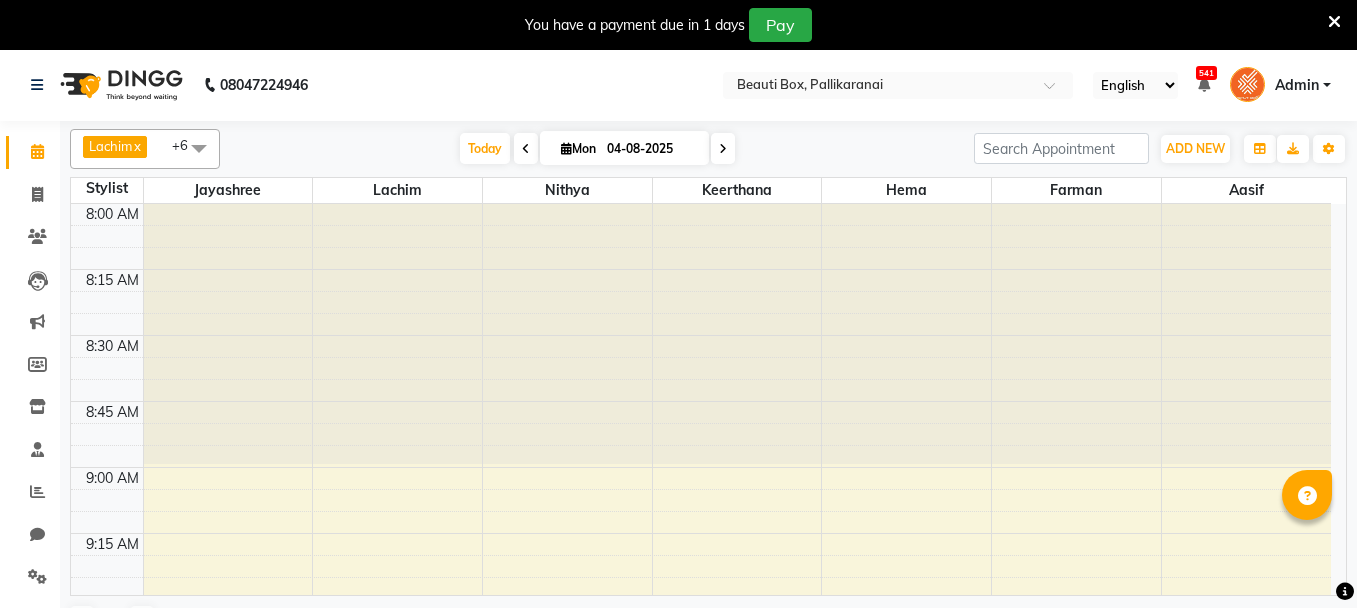 scroll, scrollTop: 0, scrollLeft: 0, axis: both 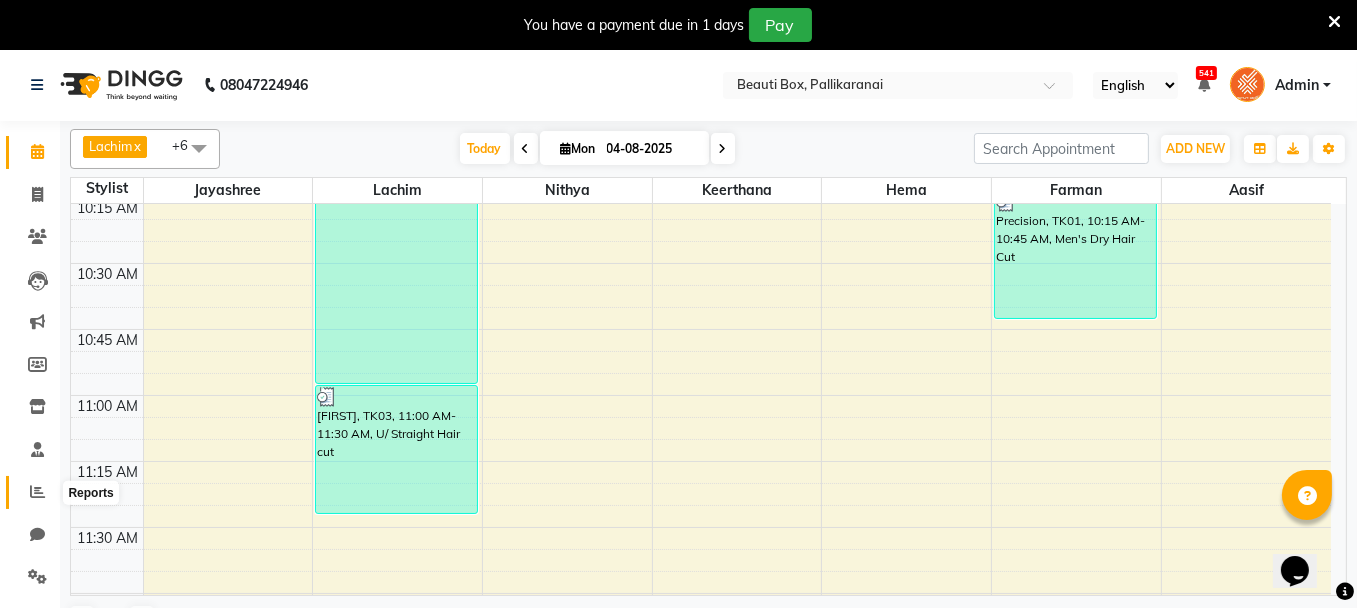 click 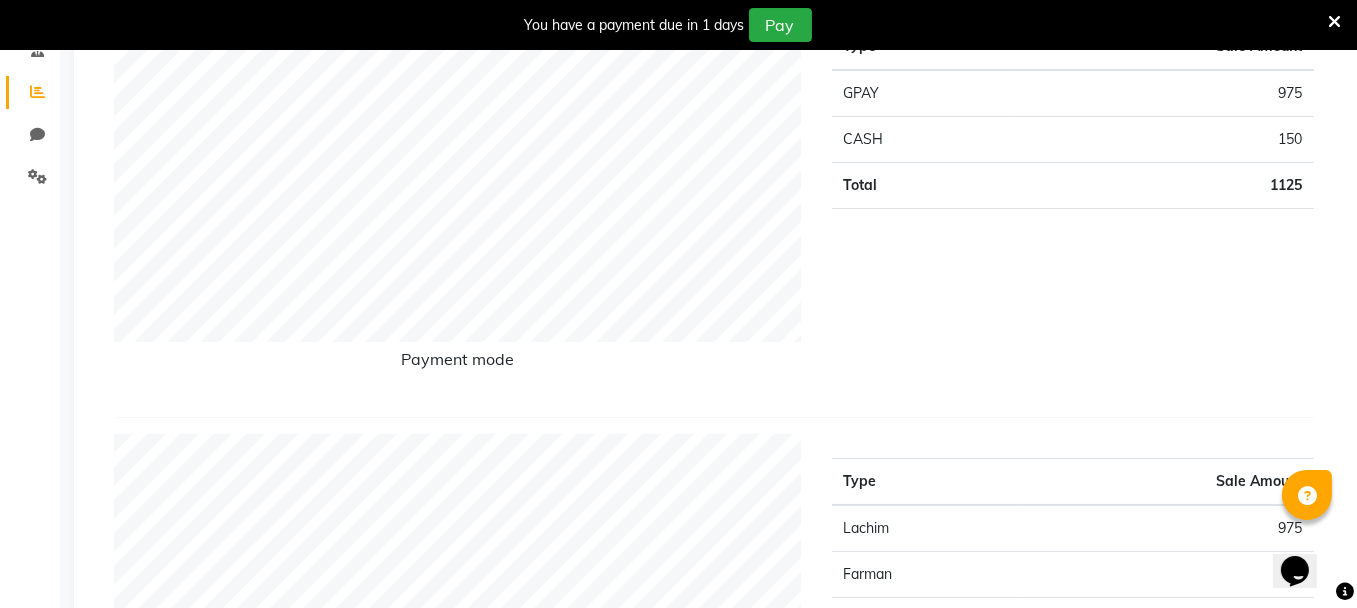 scroll, scrollTop: 300, scrollLeft: 0, axis: vertical 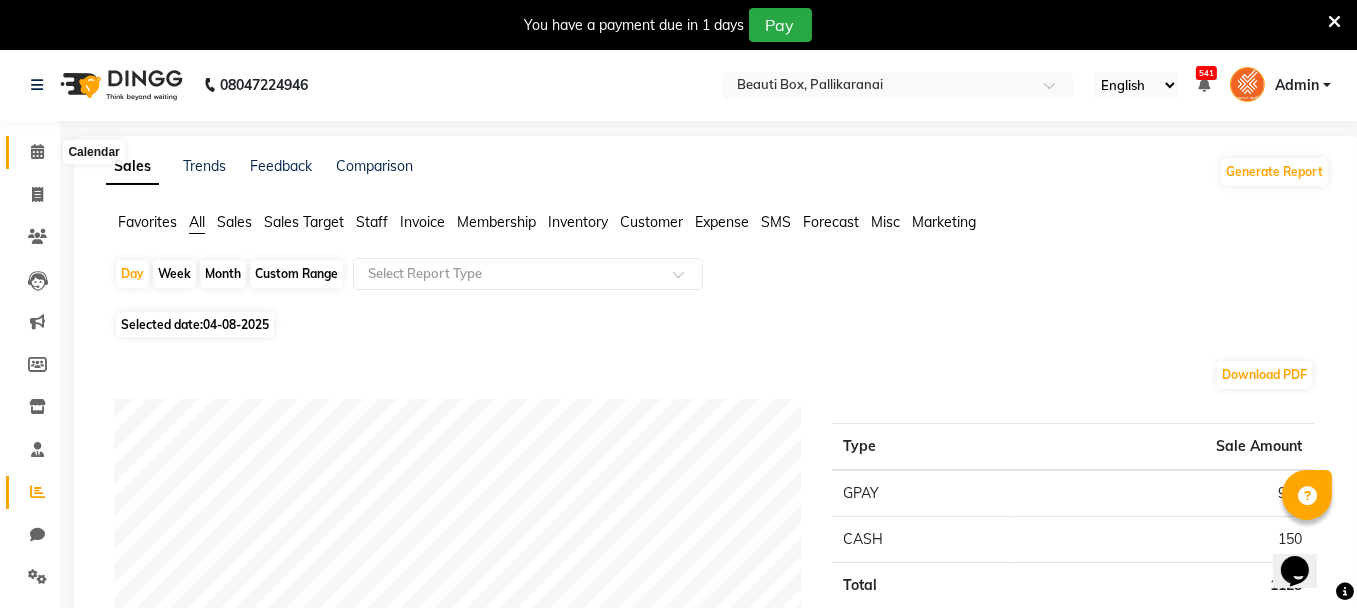 click 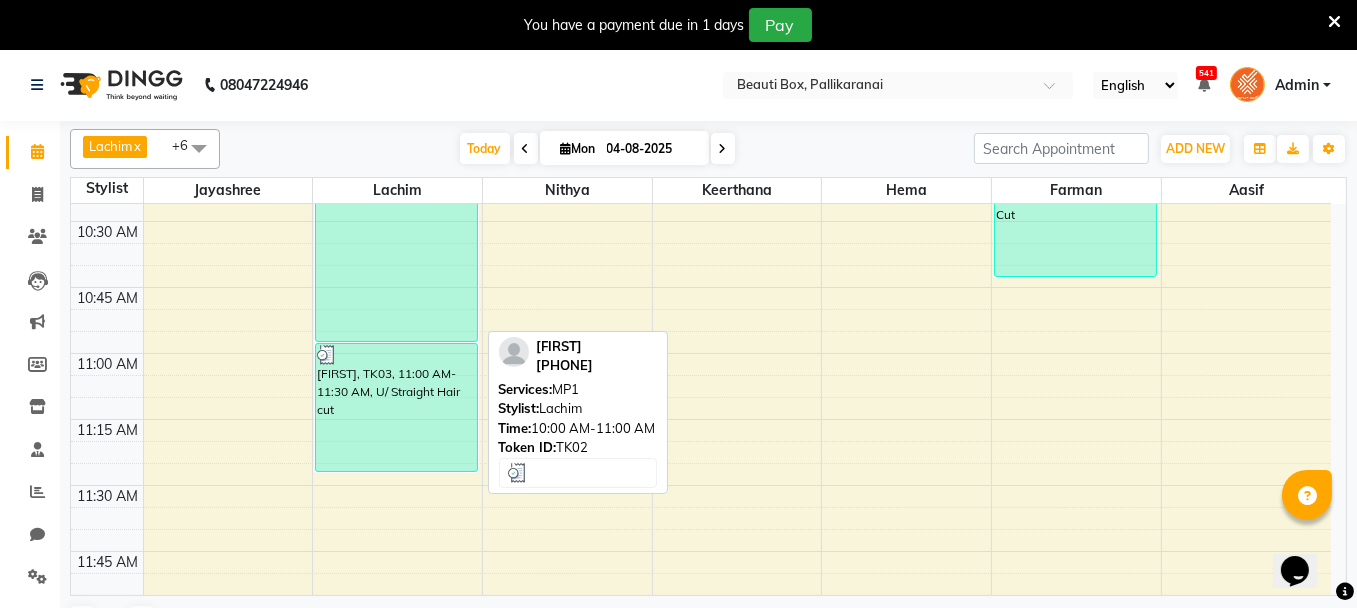 scroll, scrollTop: 685, scrollLeft: 0, axis: vertical 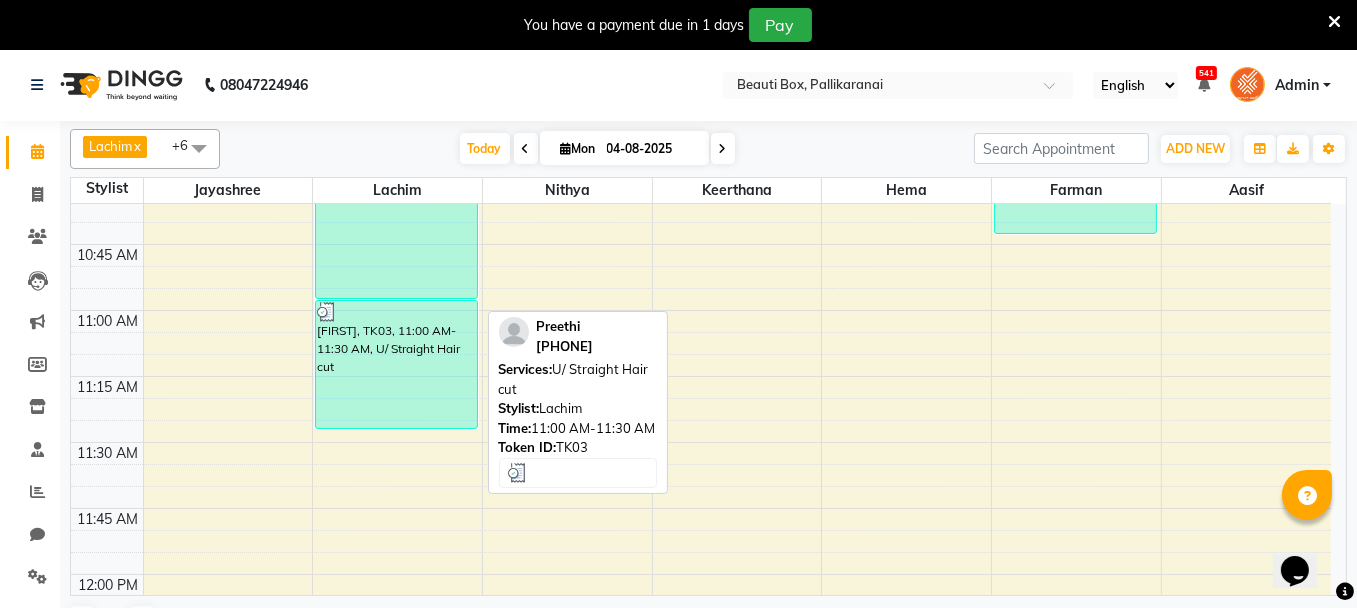 click on "[FIRST], TK03, 11:00 AM-11:30 AM, U/ Straight Hair cut" at bounding box center [396, 364] 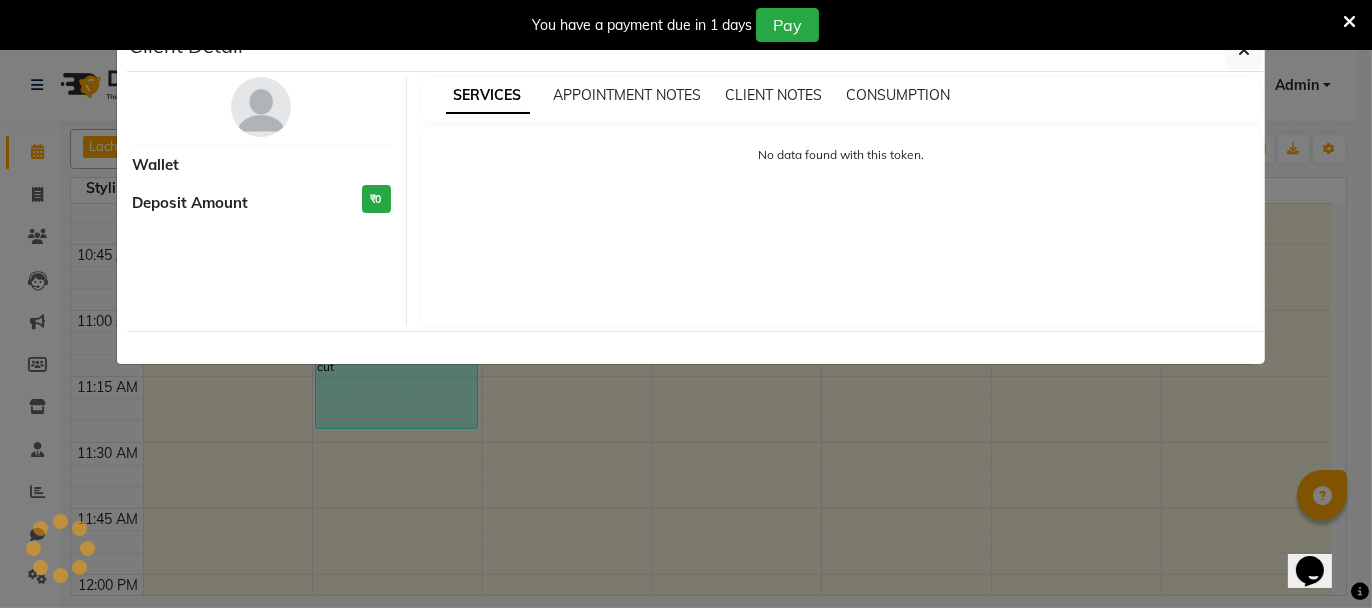 select on "3" 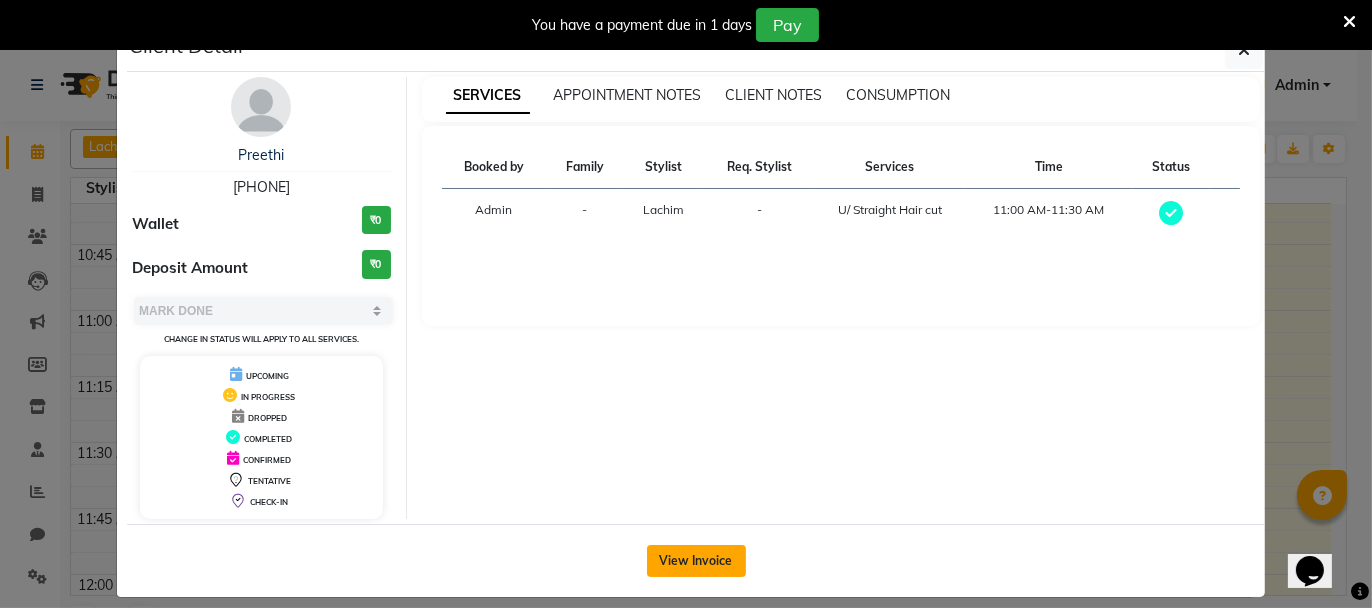 click on "View Invoice" 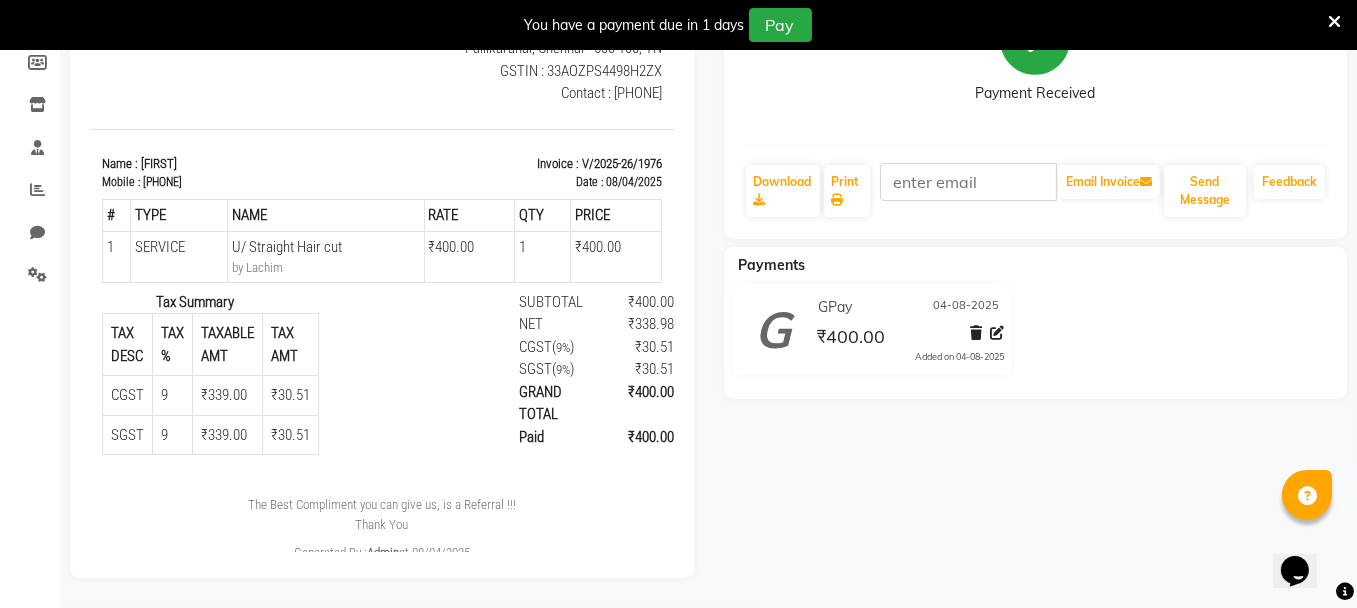 scroll, scrollTop: 115, scrollLeft: 0, axis: vertical 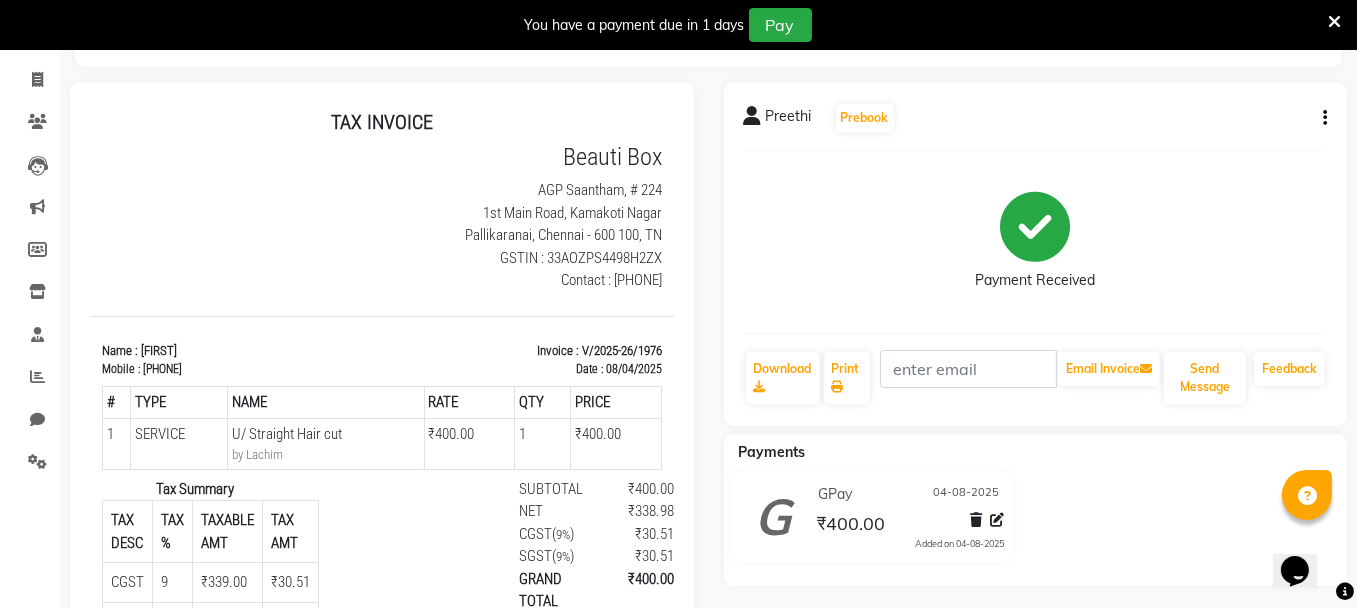 click 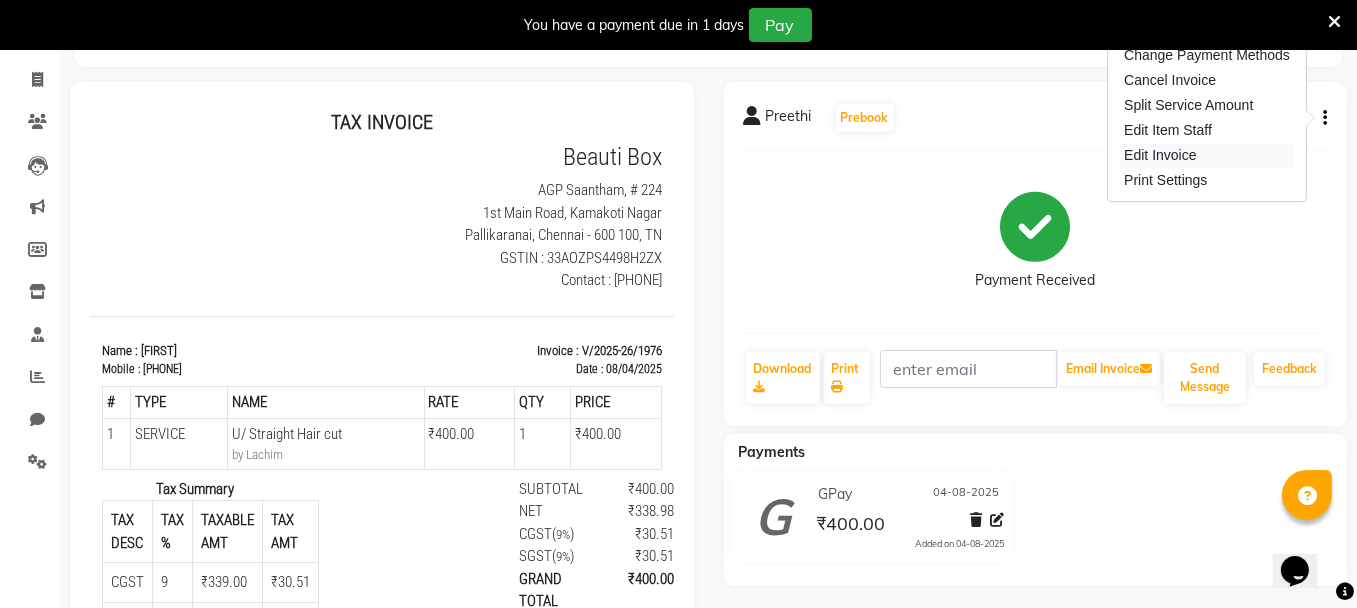 click on "Edit Invoice" at bounding box center [1207, 155] 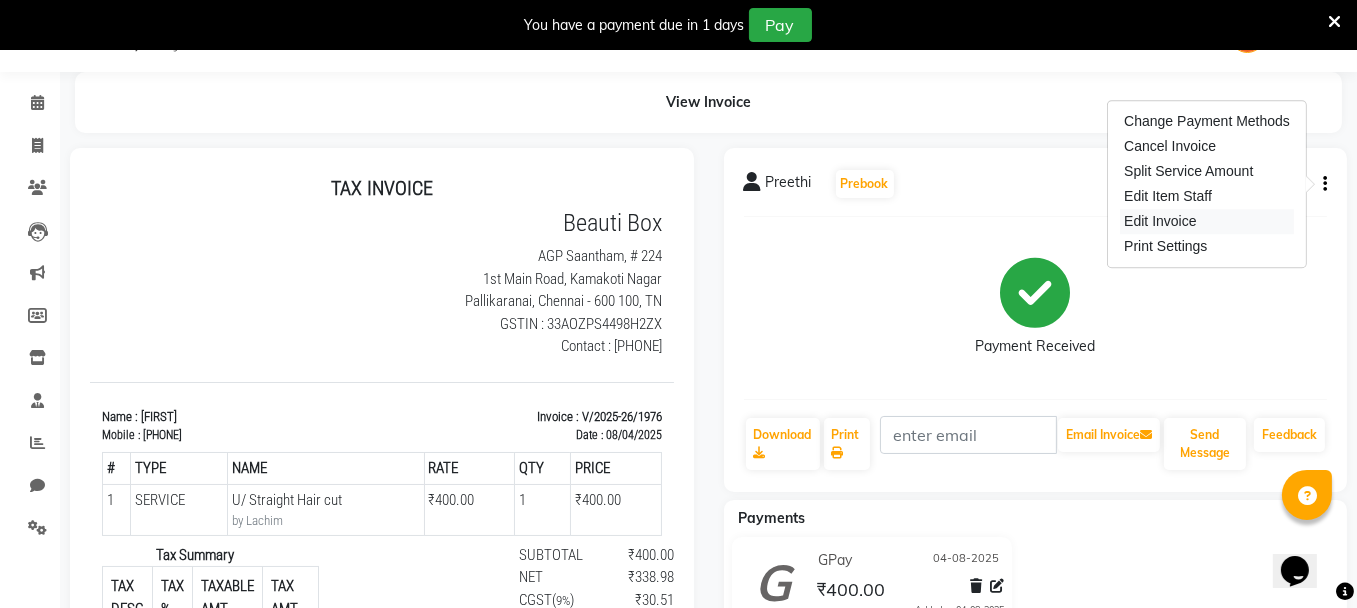 select on "service" 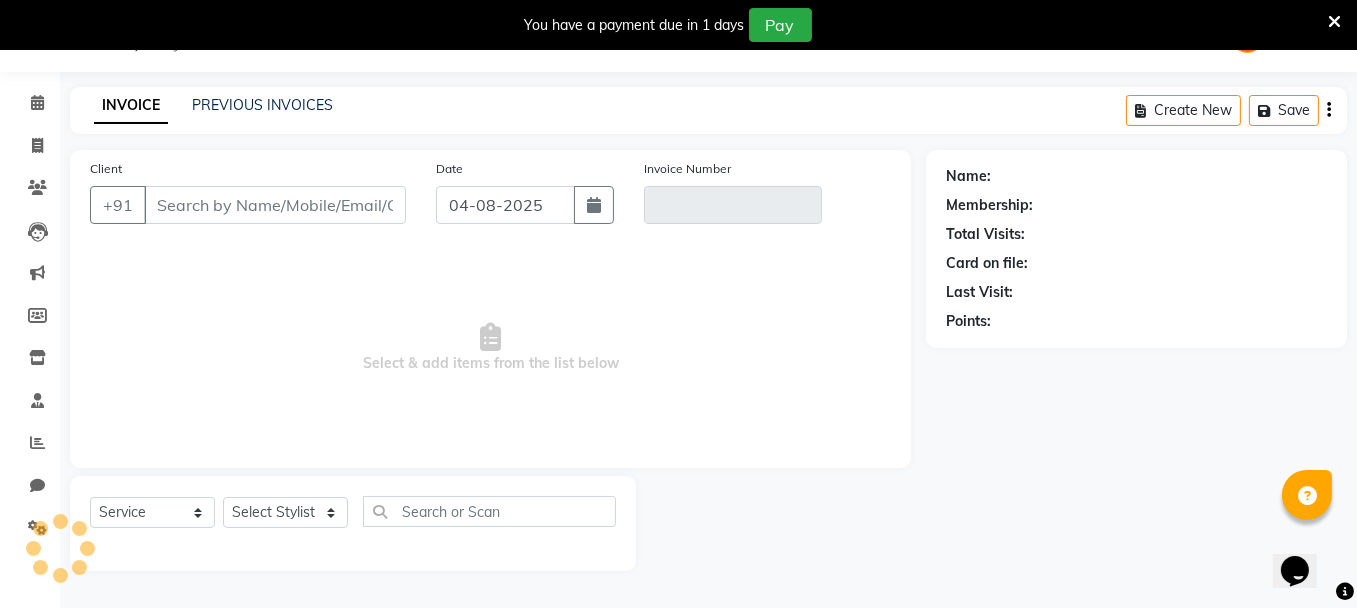 type on "[PHONE]" 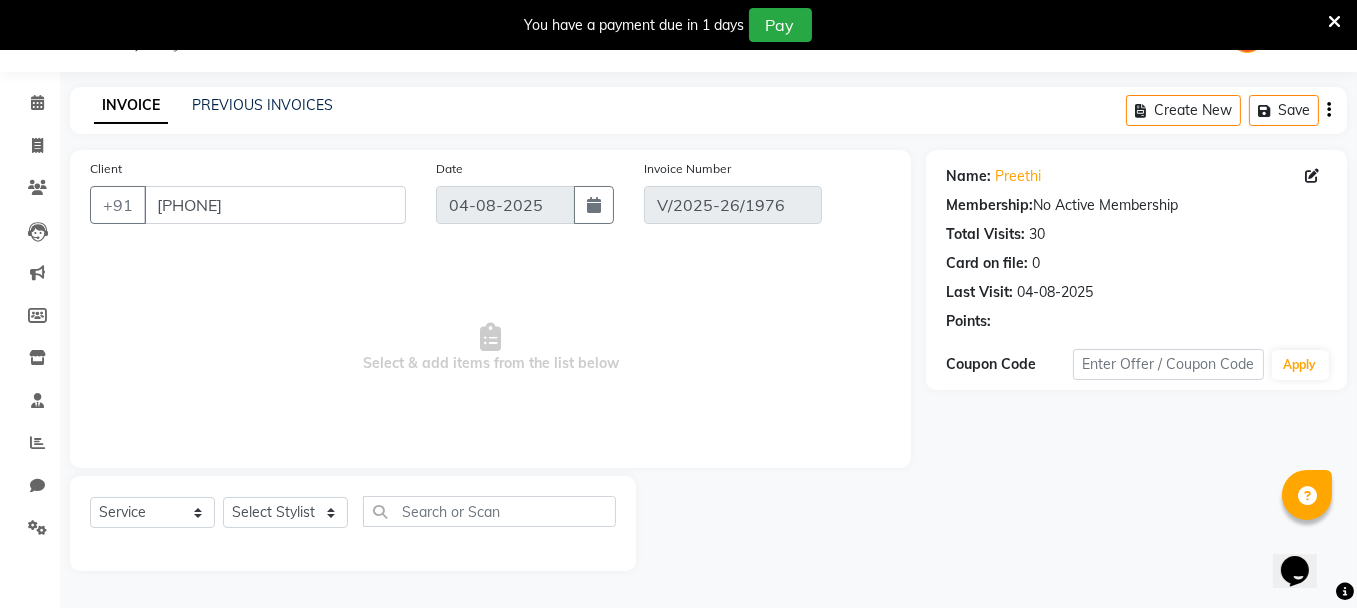 select on "select" 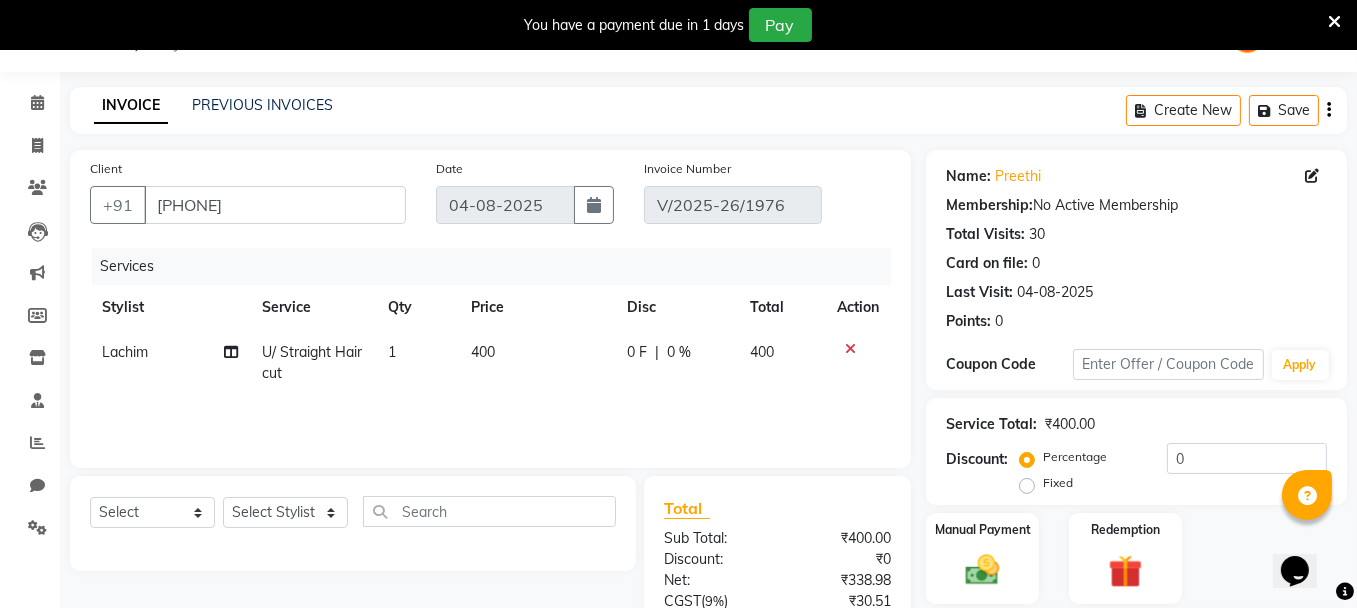 click on "400" 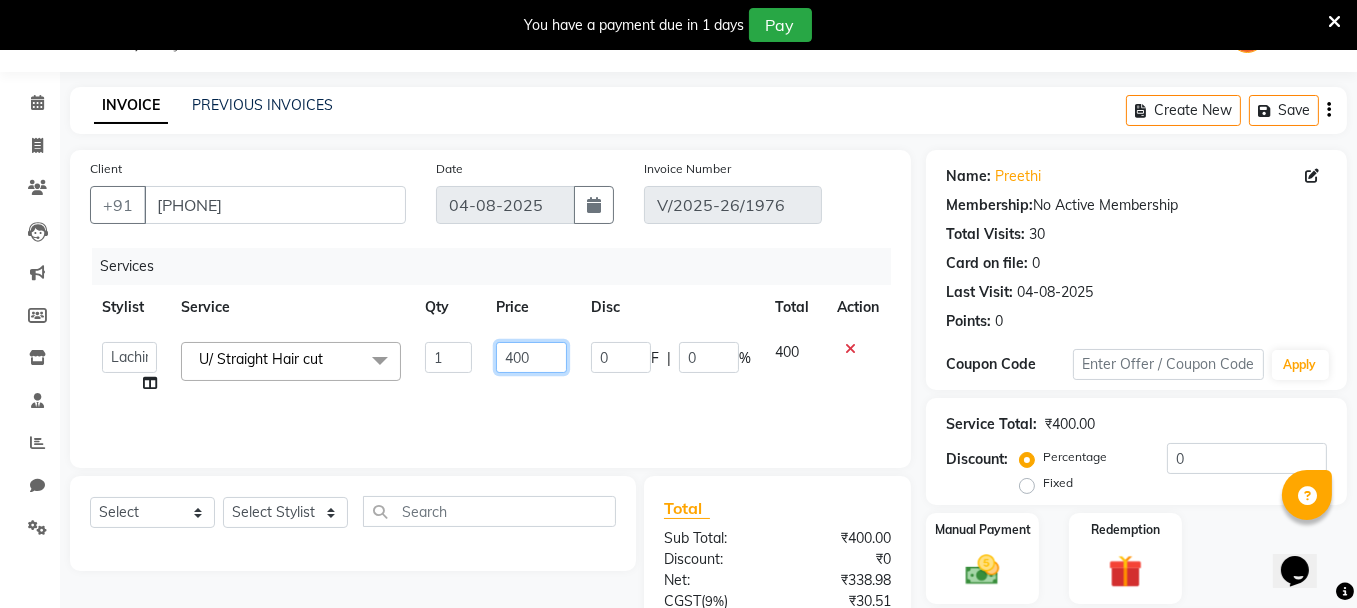 click on "400" 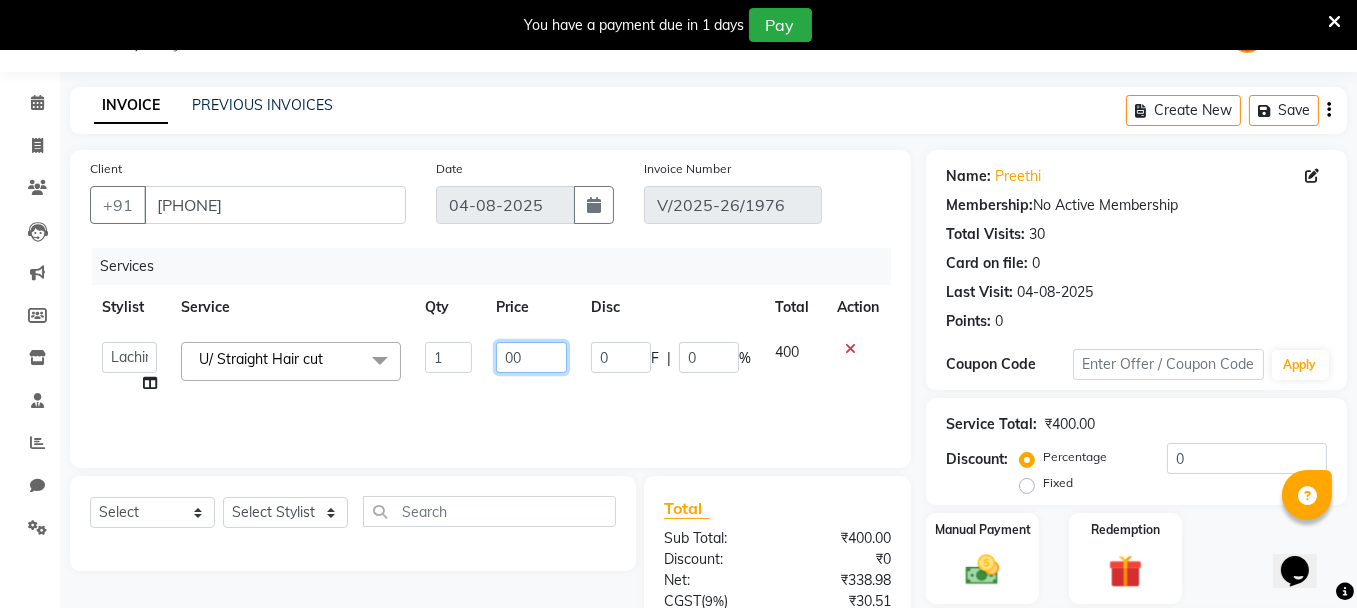 type on "500" 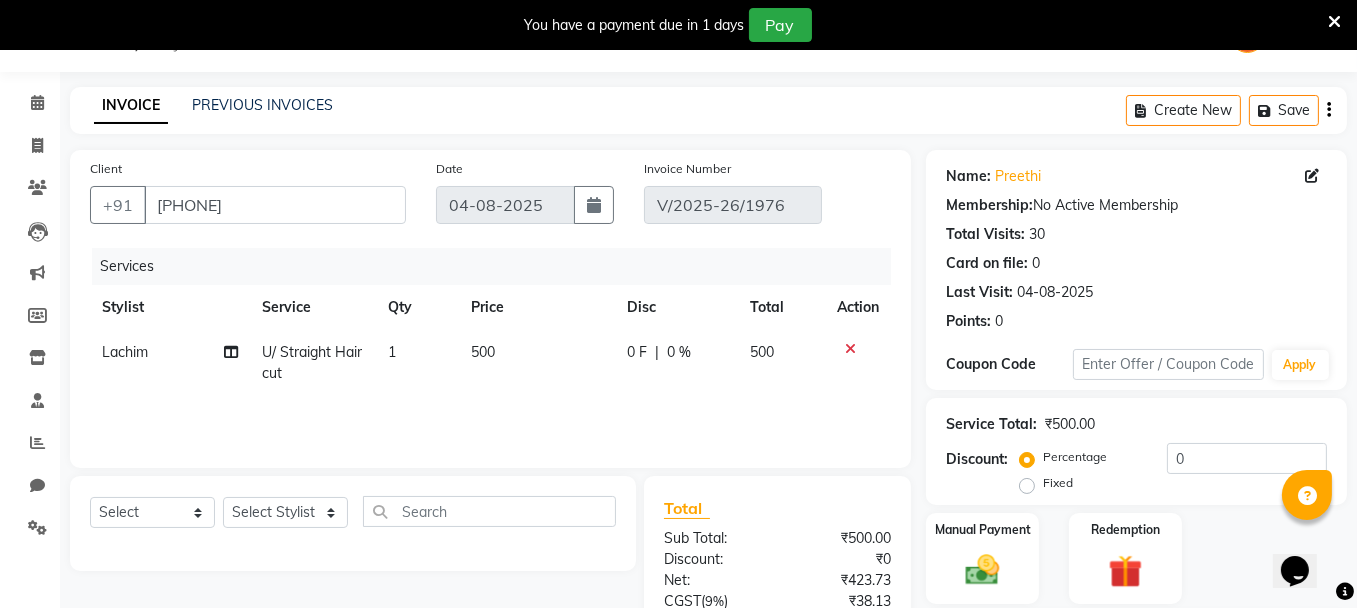 click on "500" 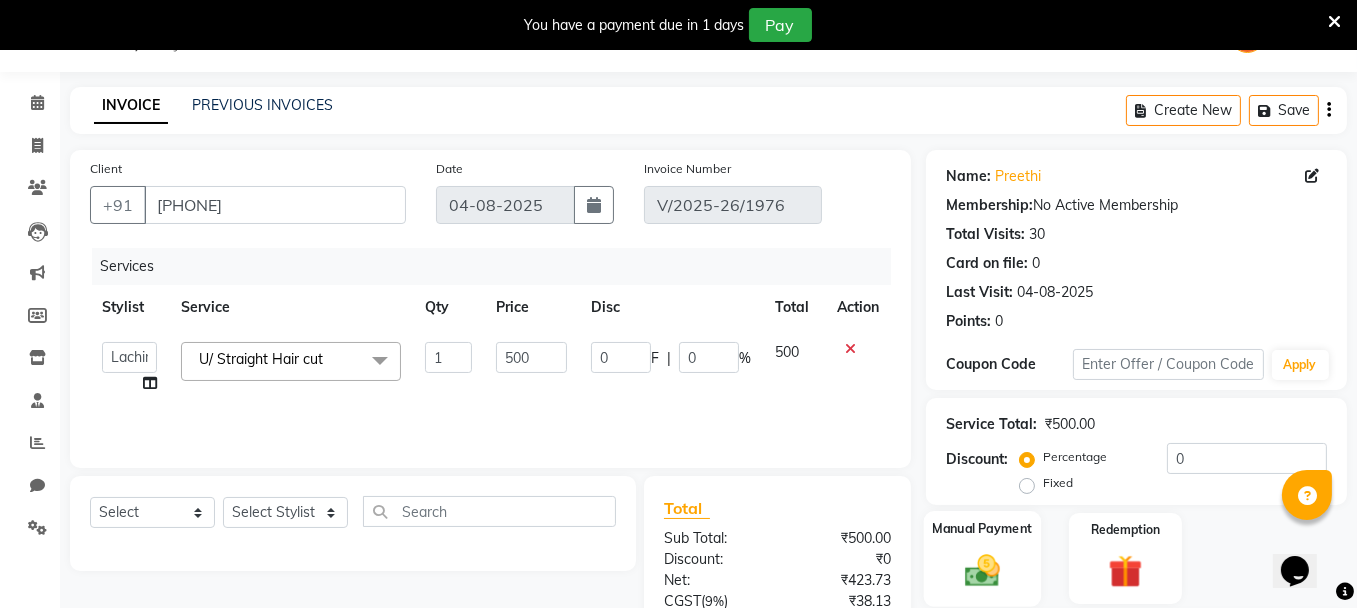 click 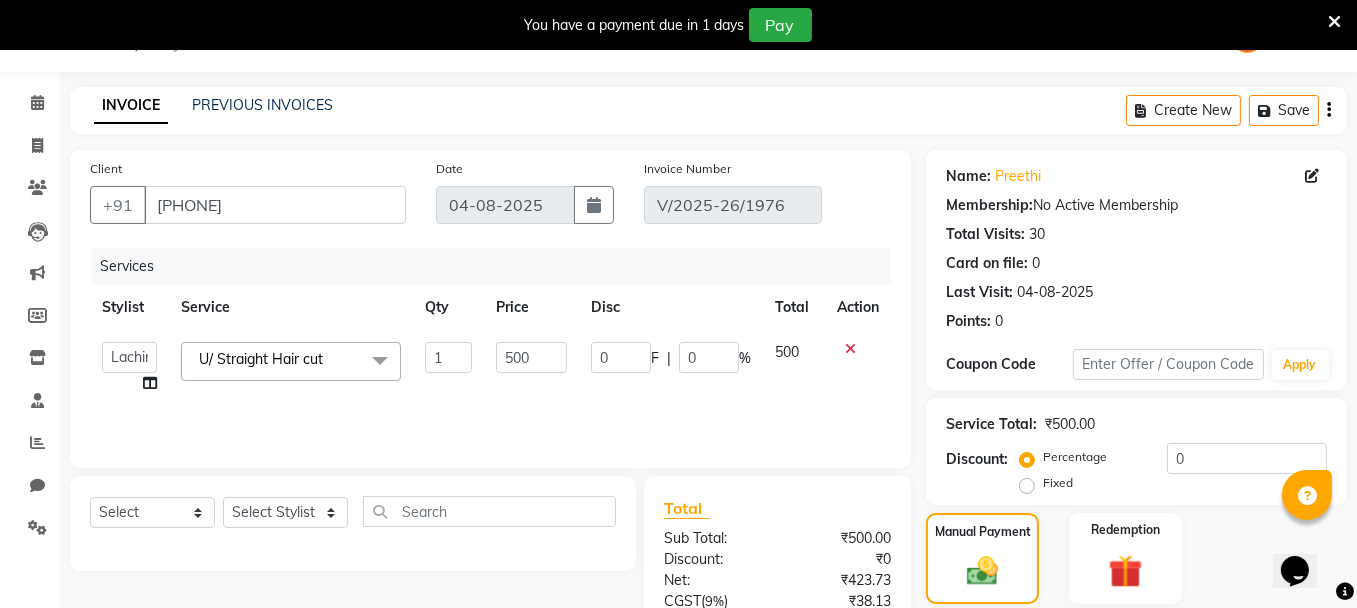 scroll, scrollTop: 325, scrollLeft: 0, axis: vertical 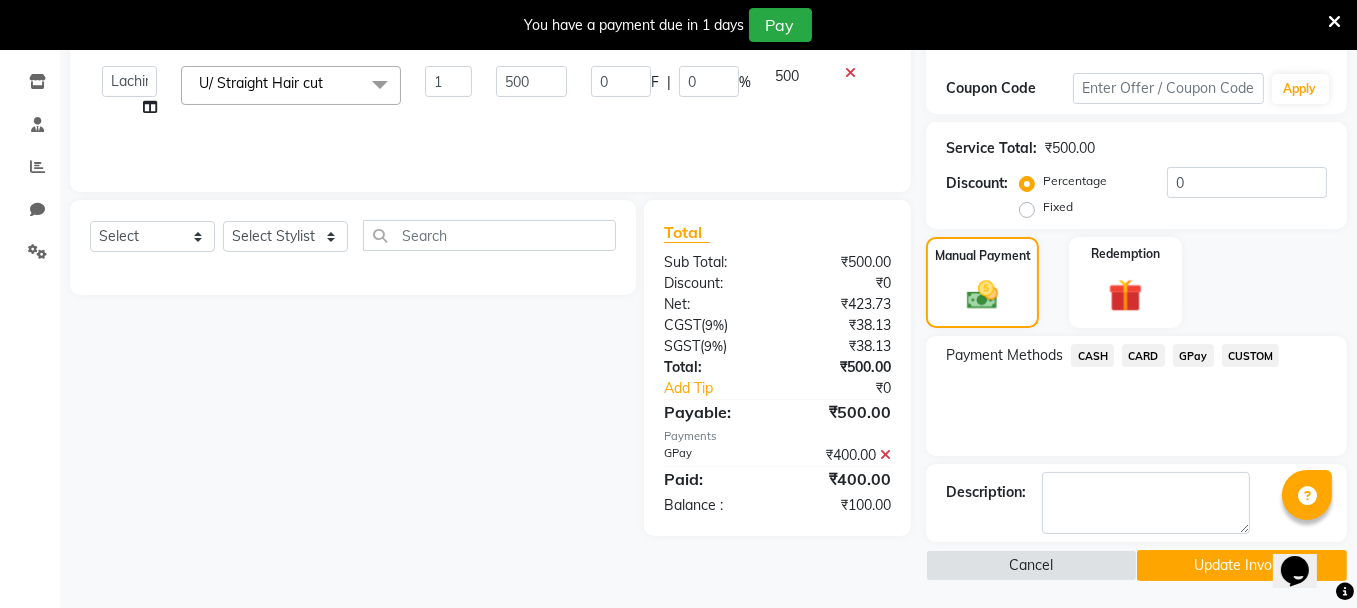 click 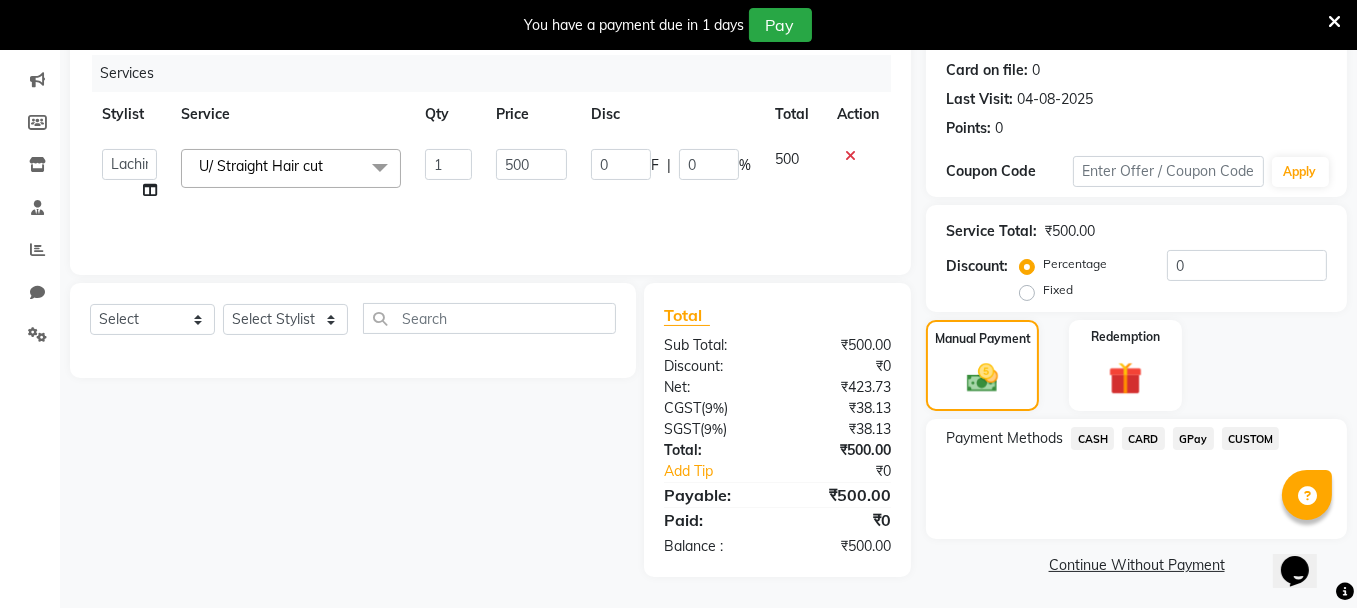 click on "GPay" 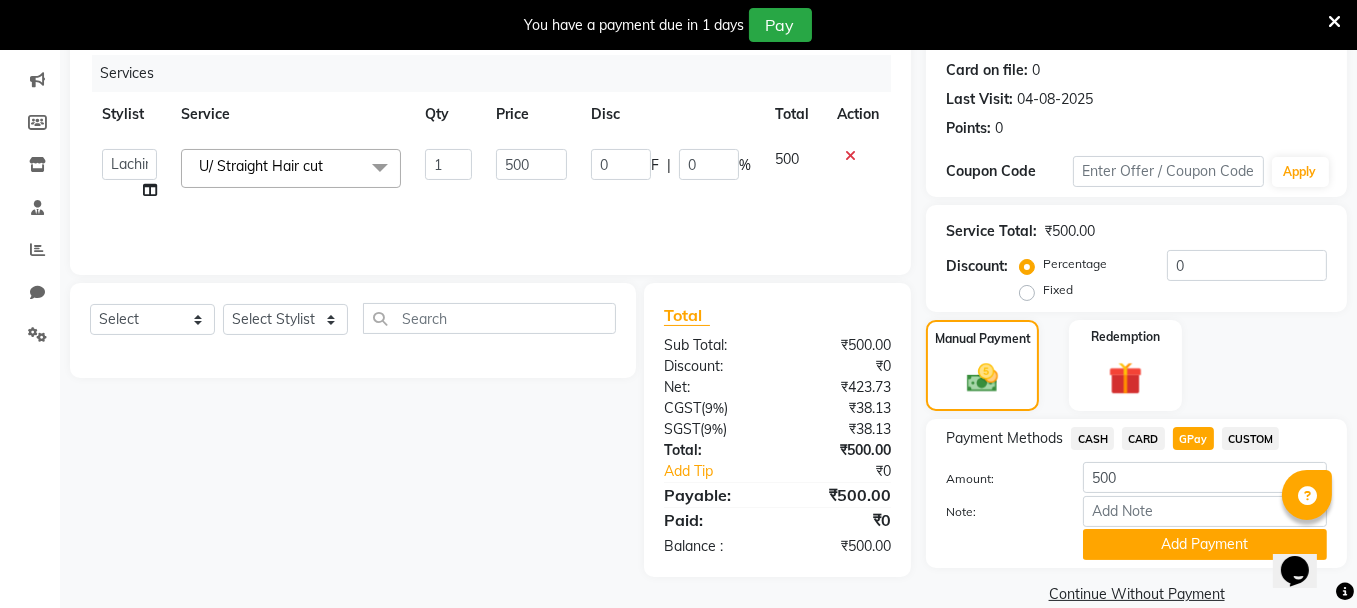 scroll, scrollTop: 271, scrollLeft: 0, axis: vertical 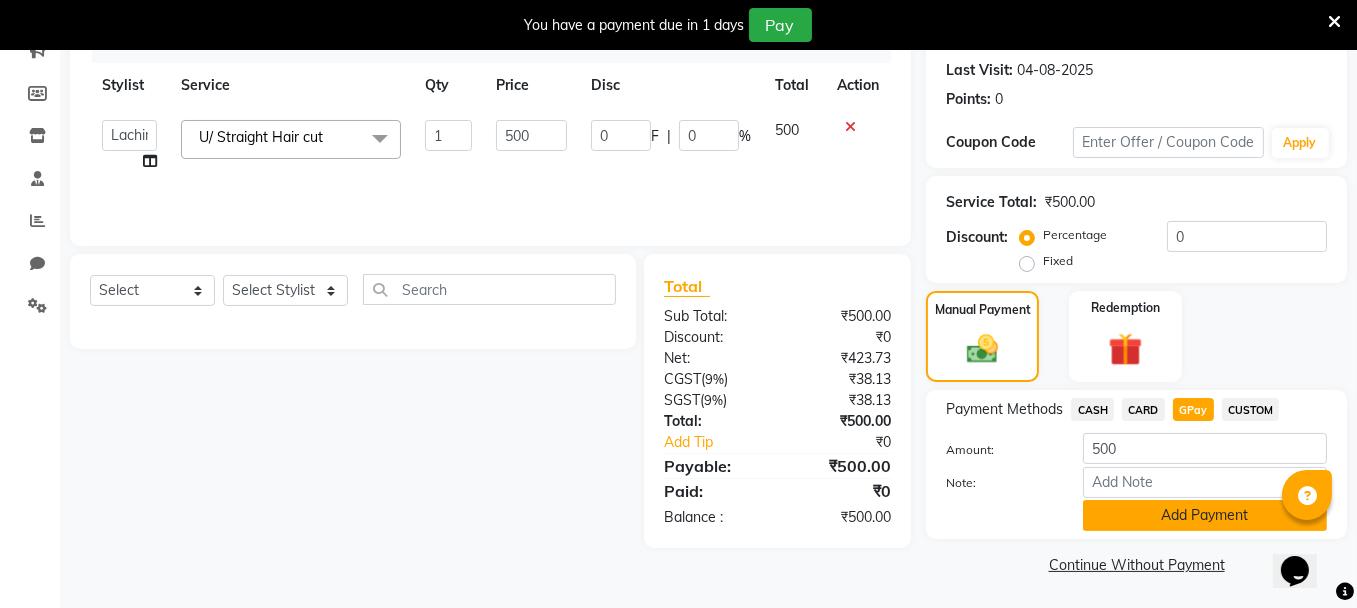 click on "Add Payment" 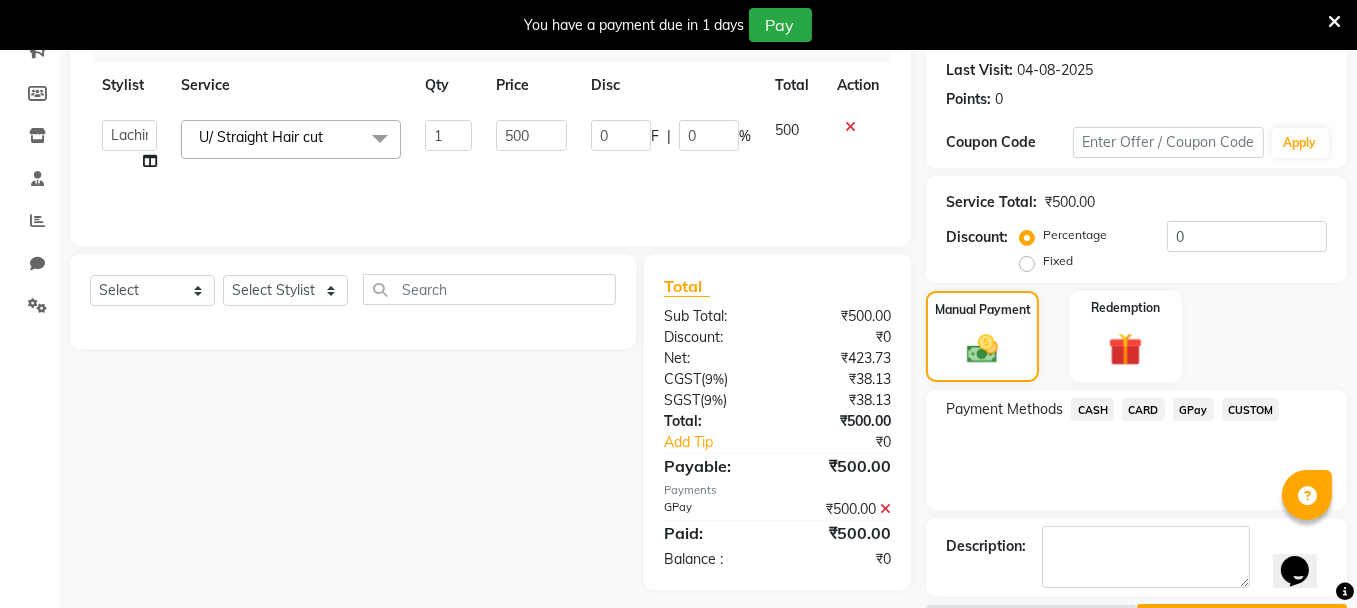 scroll, scrollTop: 325, scrollLeft: 0, axis: vertical 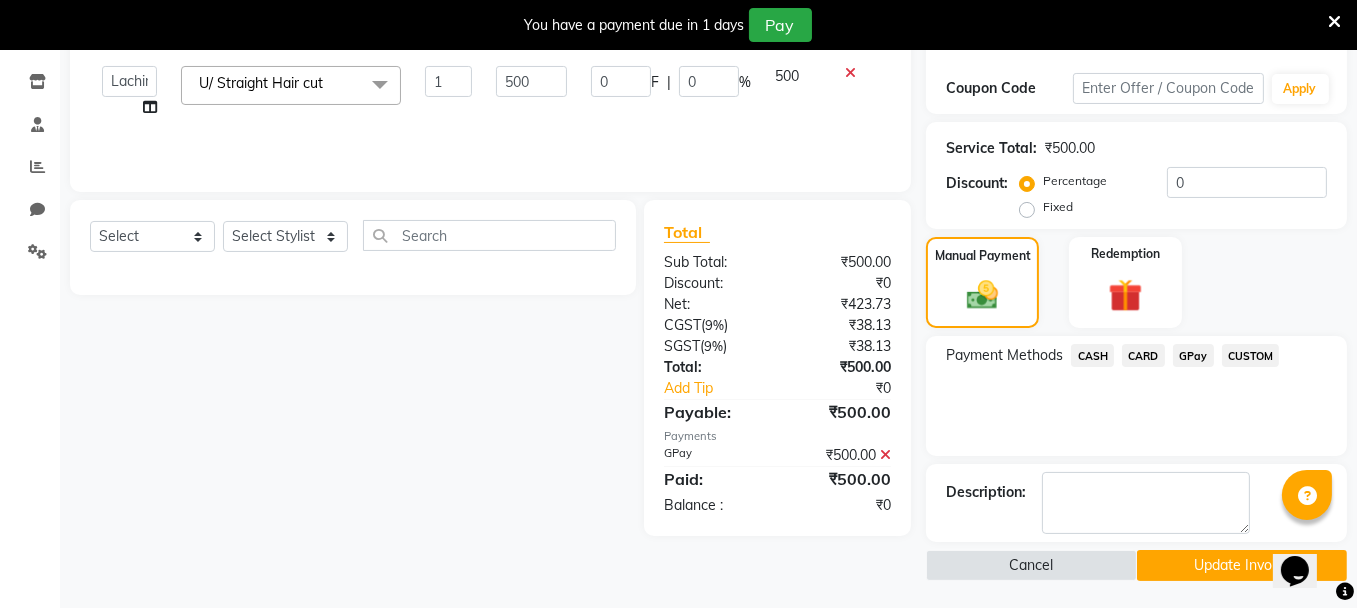 click on "Update Invoice" 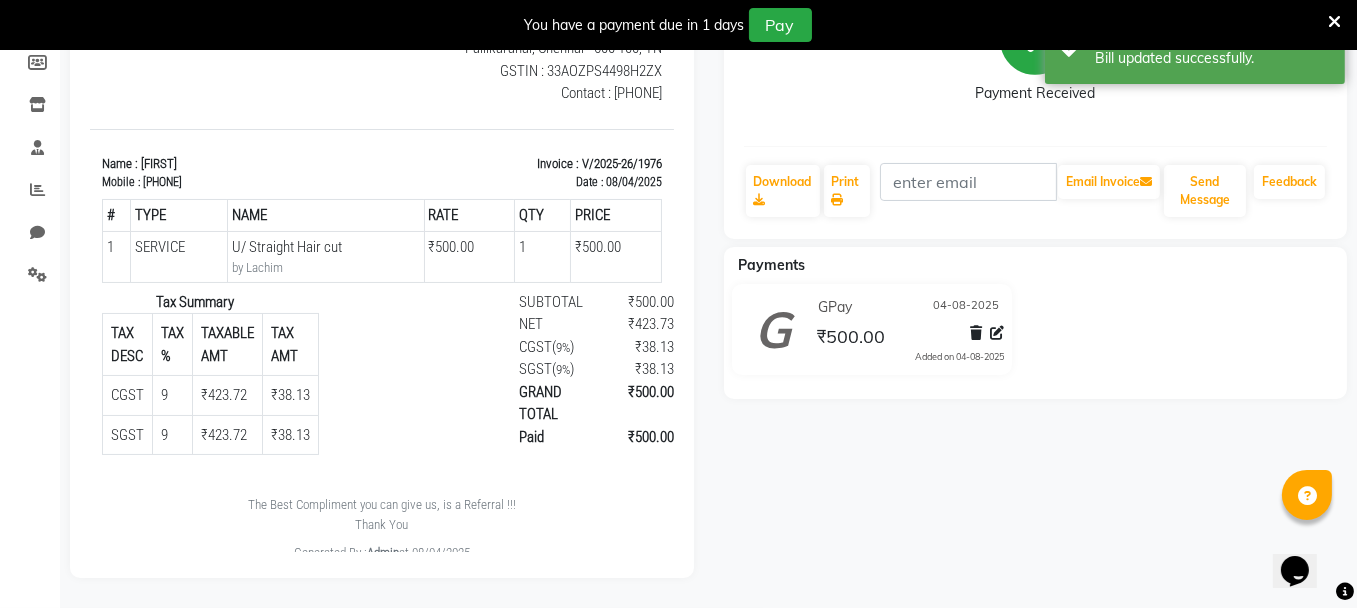 scroll, scrollTop: 0, scrollLeft: 0, axis: both 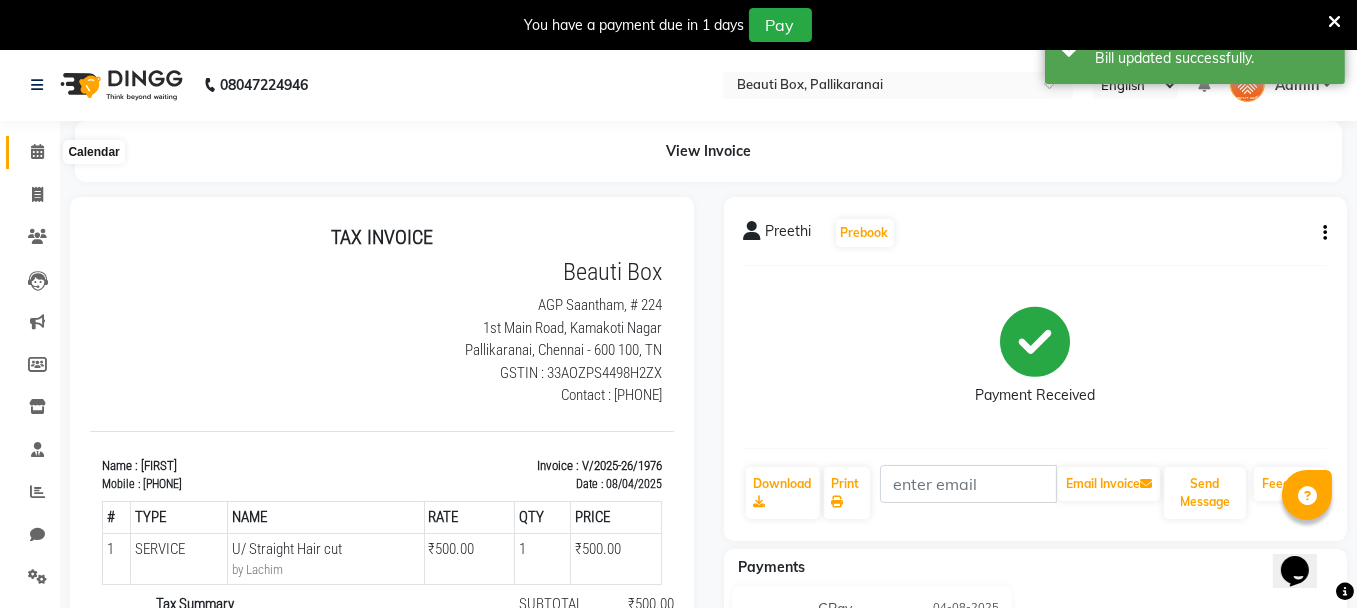 click 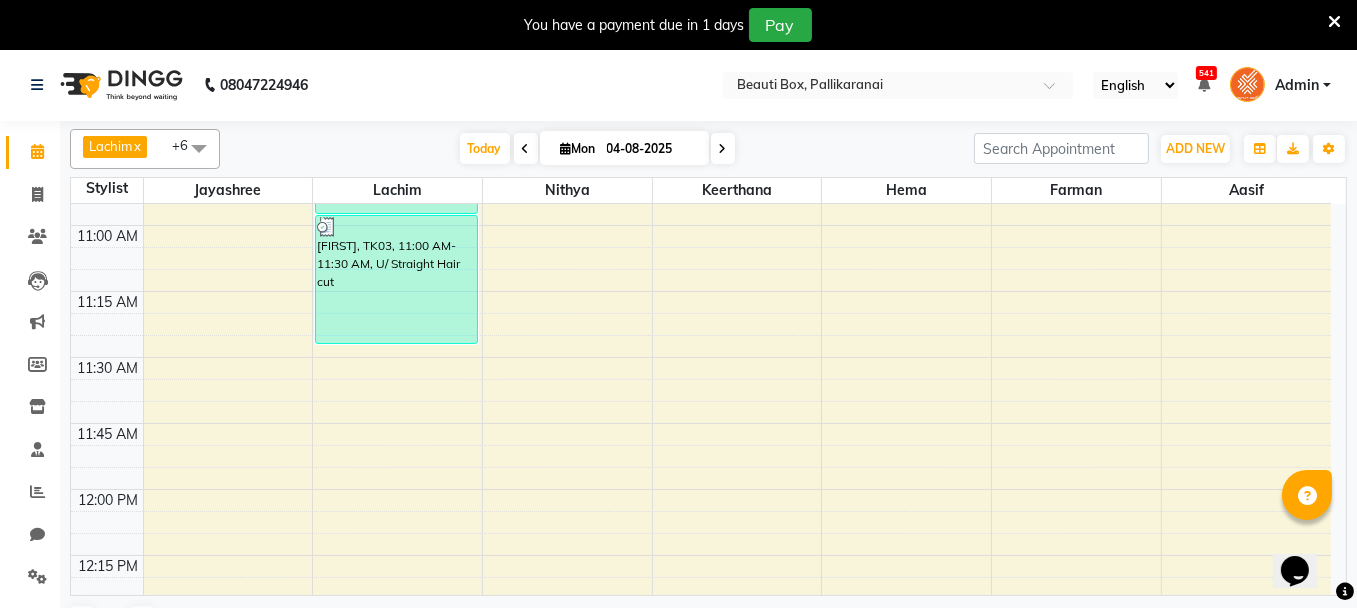 scroll, scrollTop: 785, scrollLeft: 0, axis: vertical 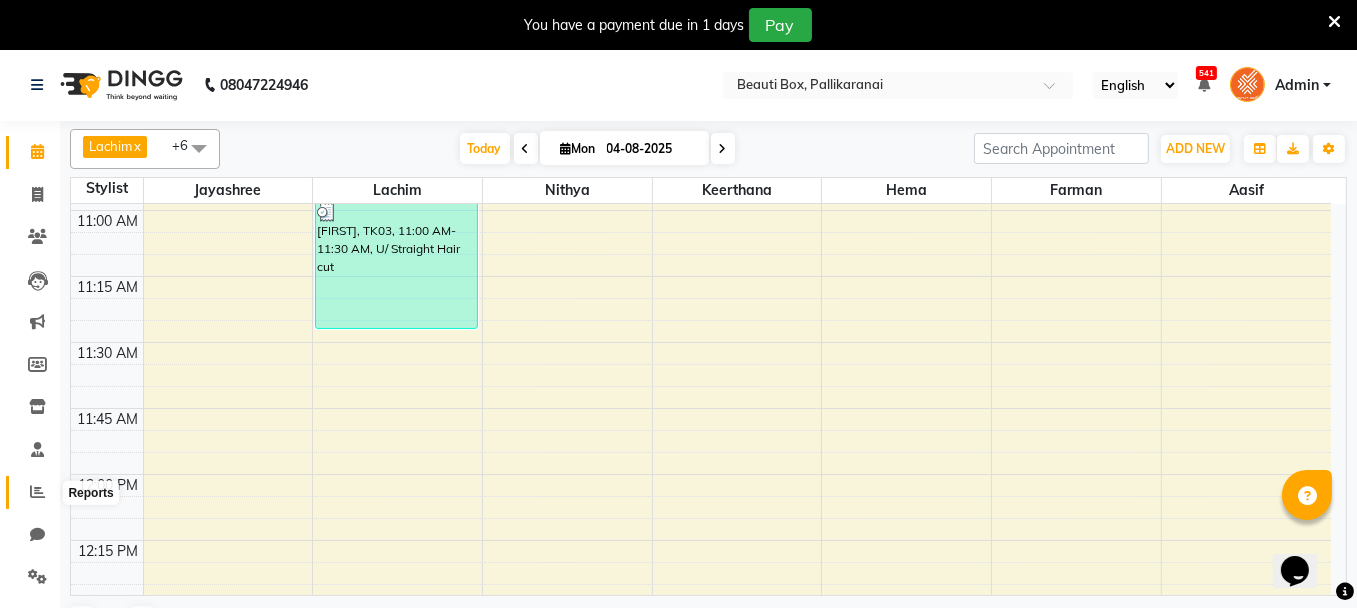 click 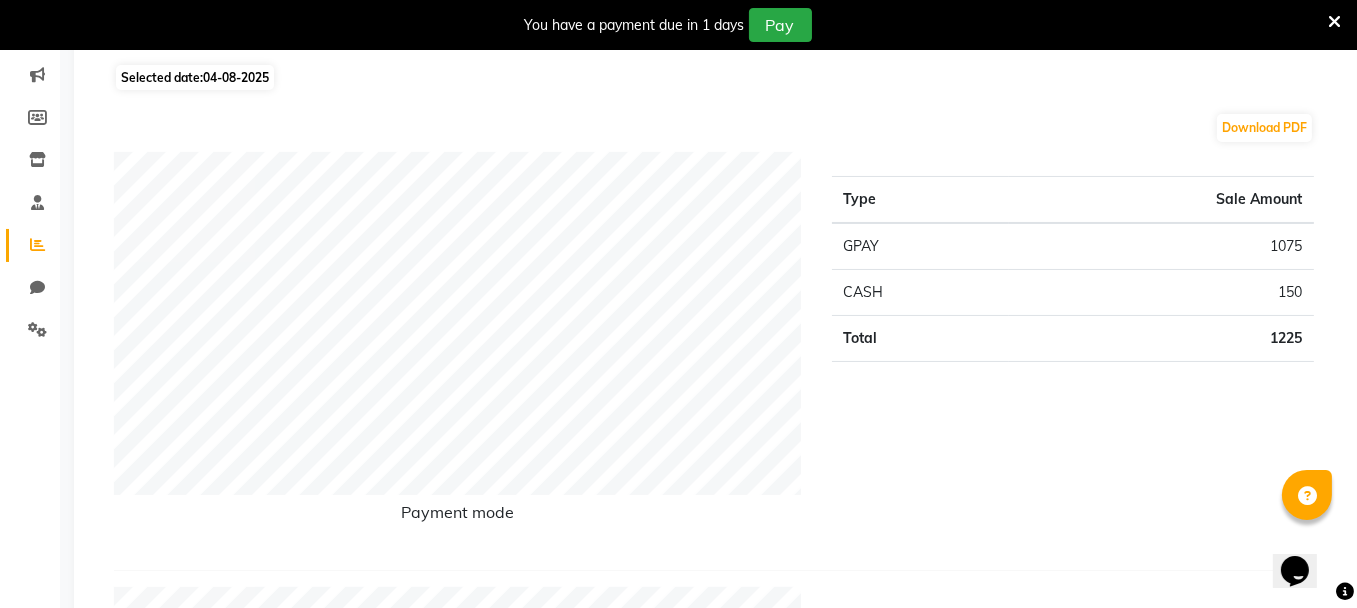 scroll, scrollTop: 300, scrollLeft: 0, axis: vertical 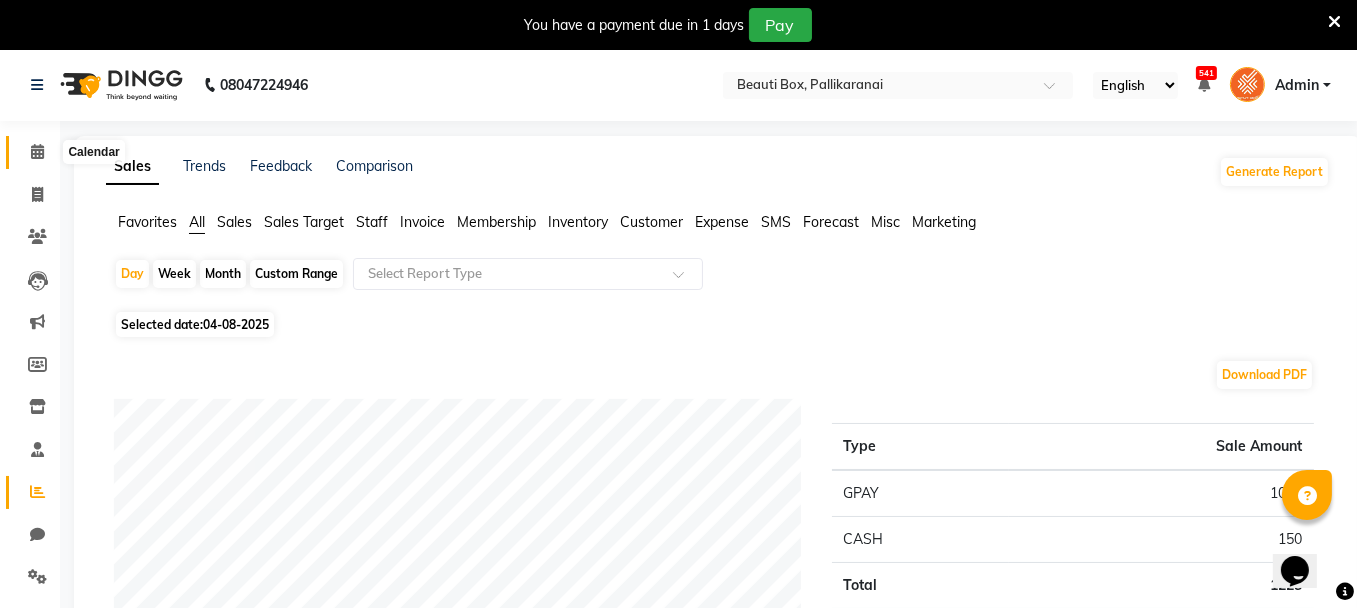 click 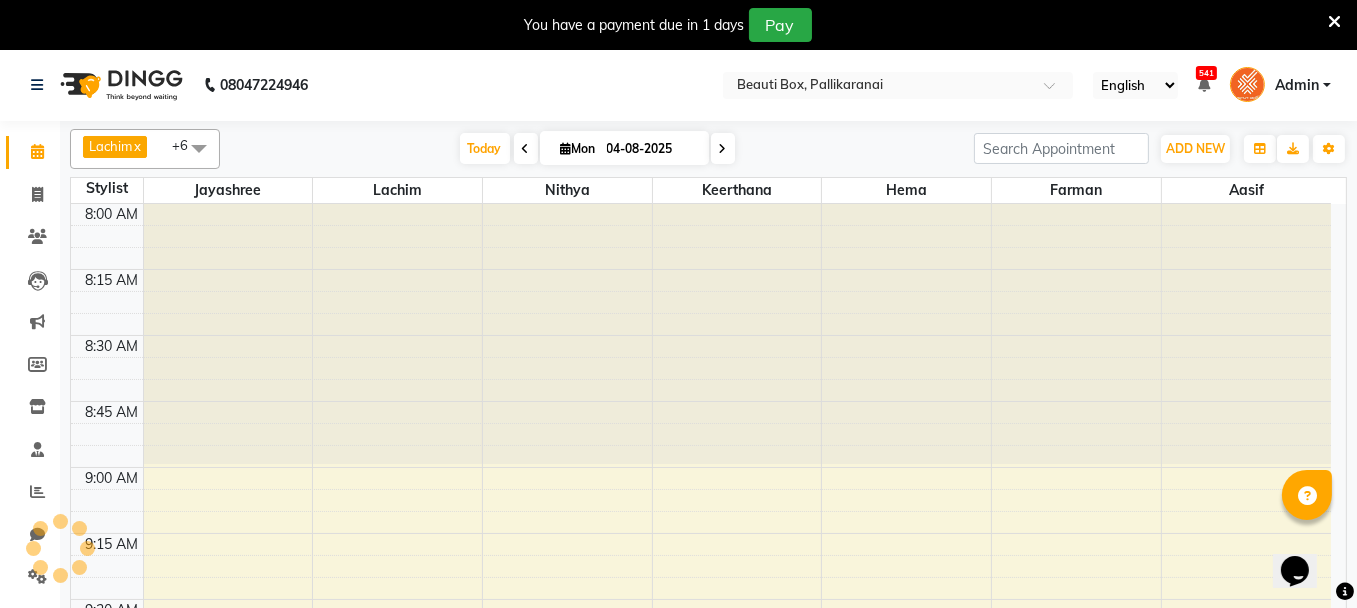 scroll, scrollTop: 2085, scrollLeft: 0, axis: vertical 